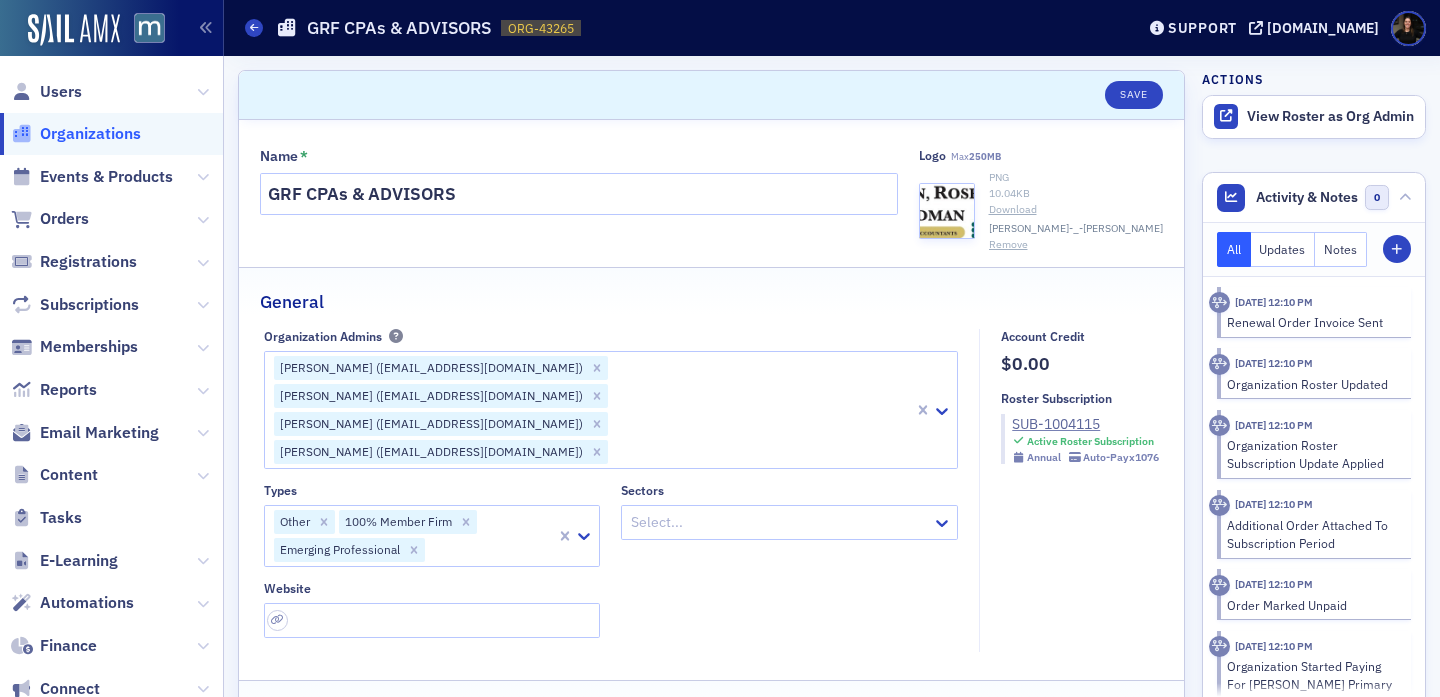 select on "US" 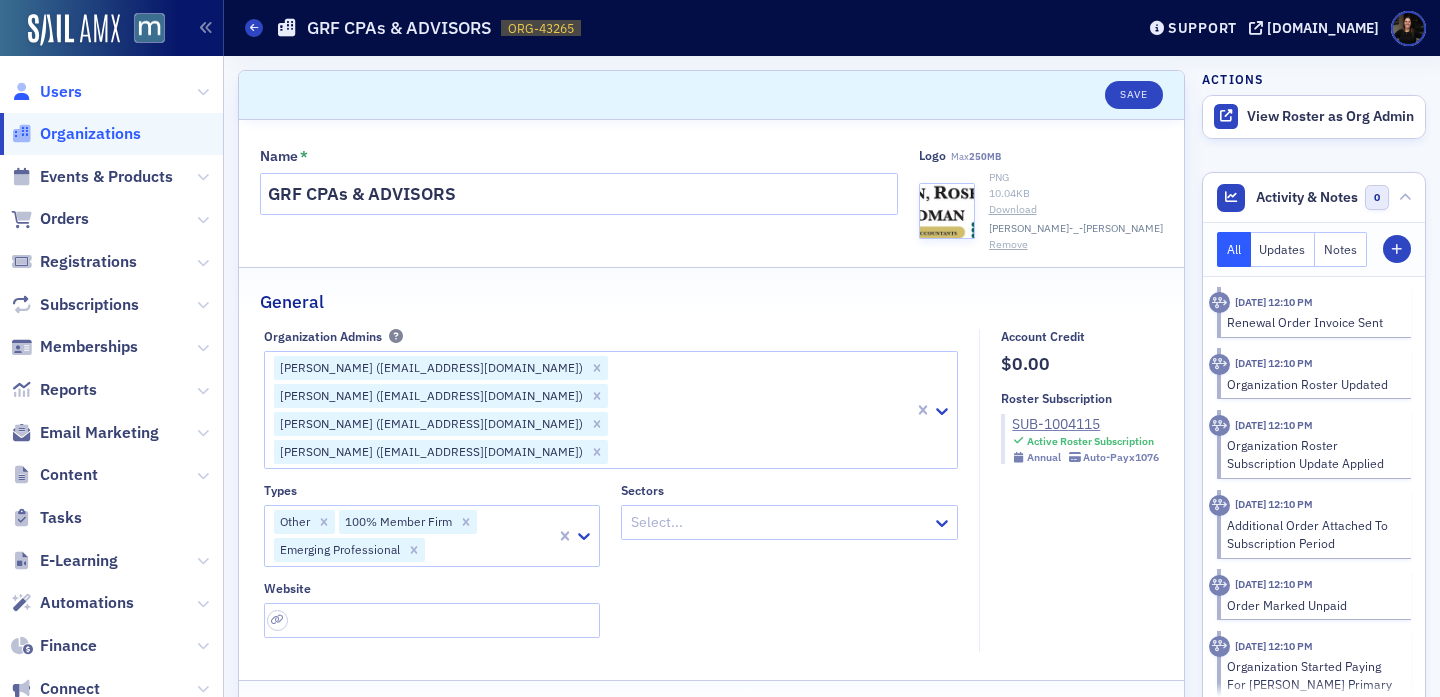 scroll, scrollTop: 0, scrollLeft: 0, axis: both 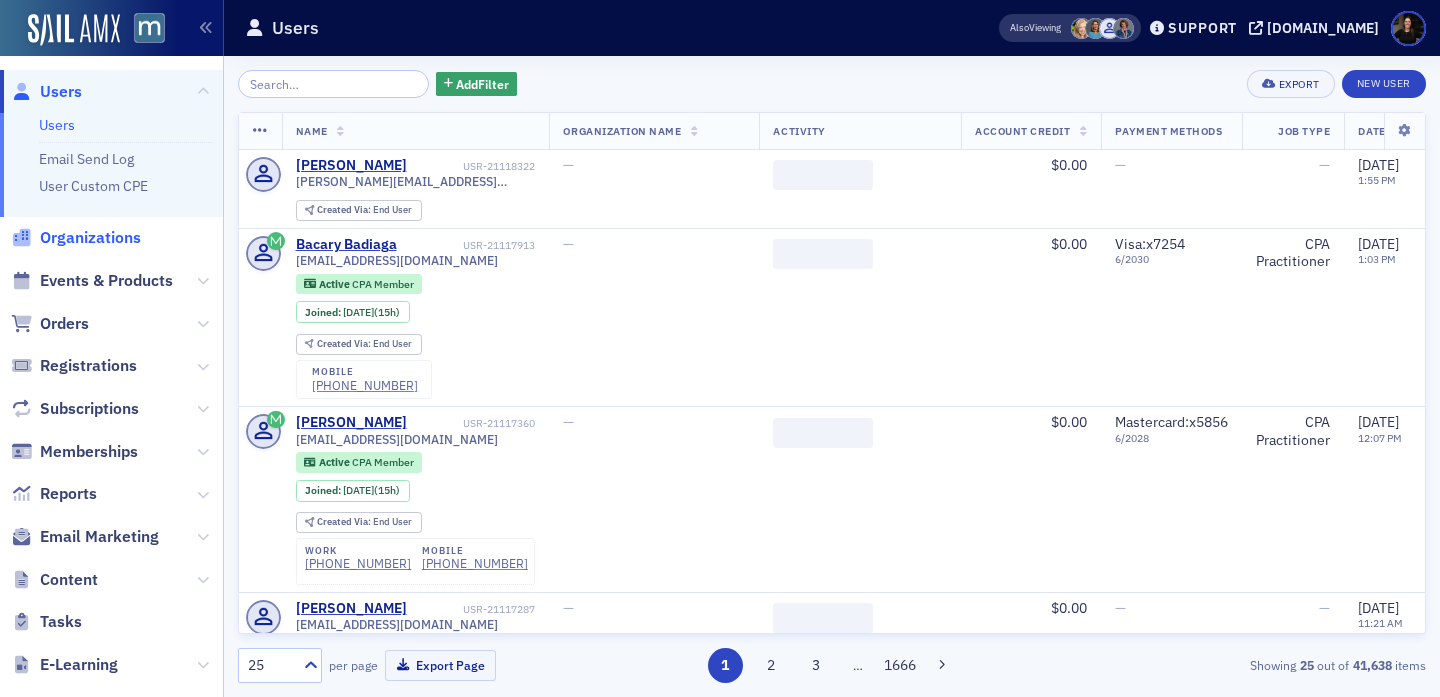 click on "Organizations" 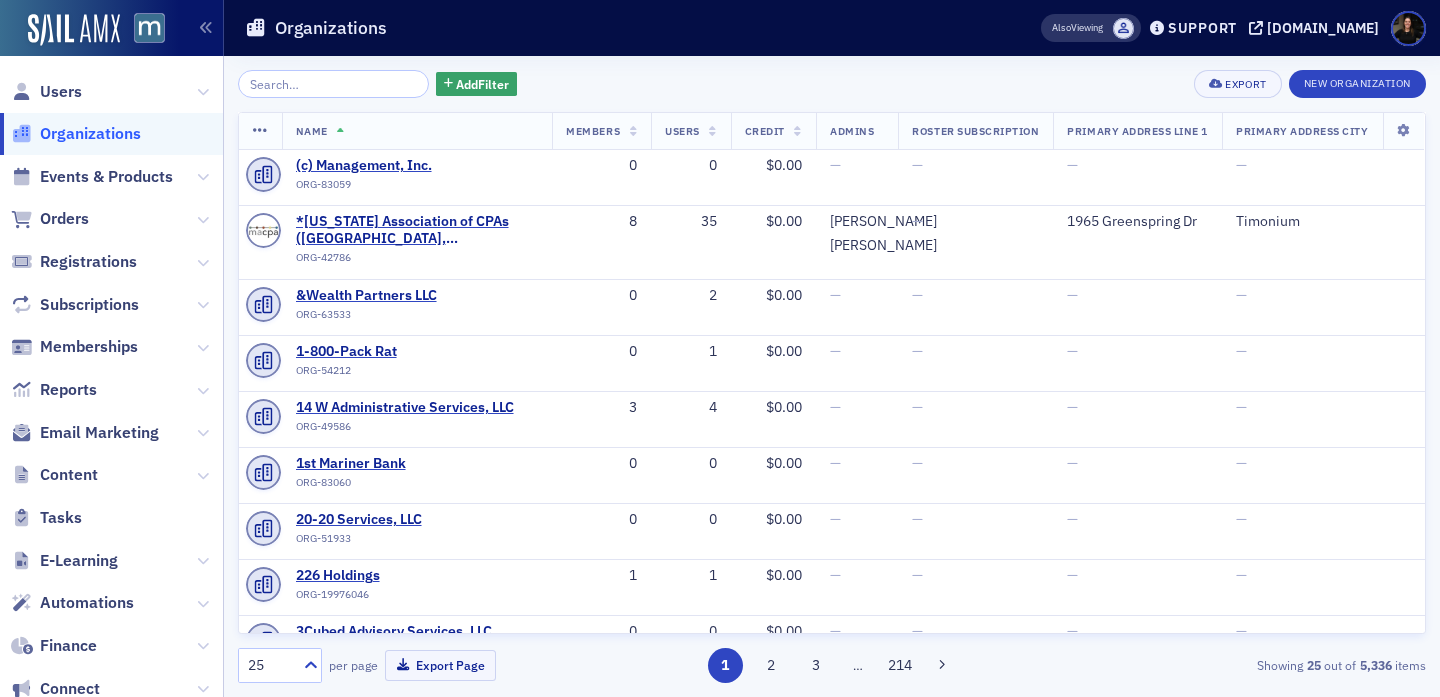 click 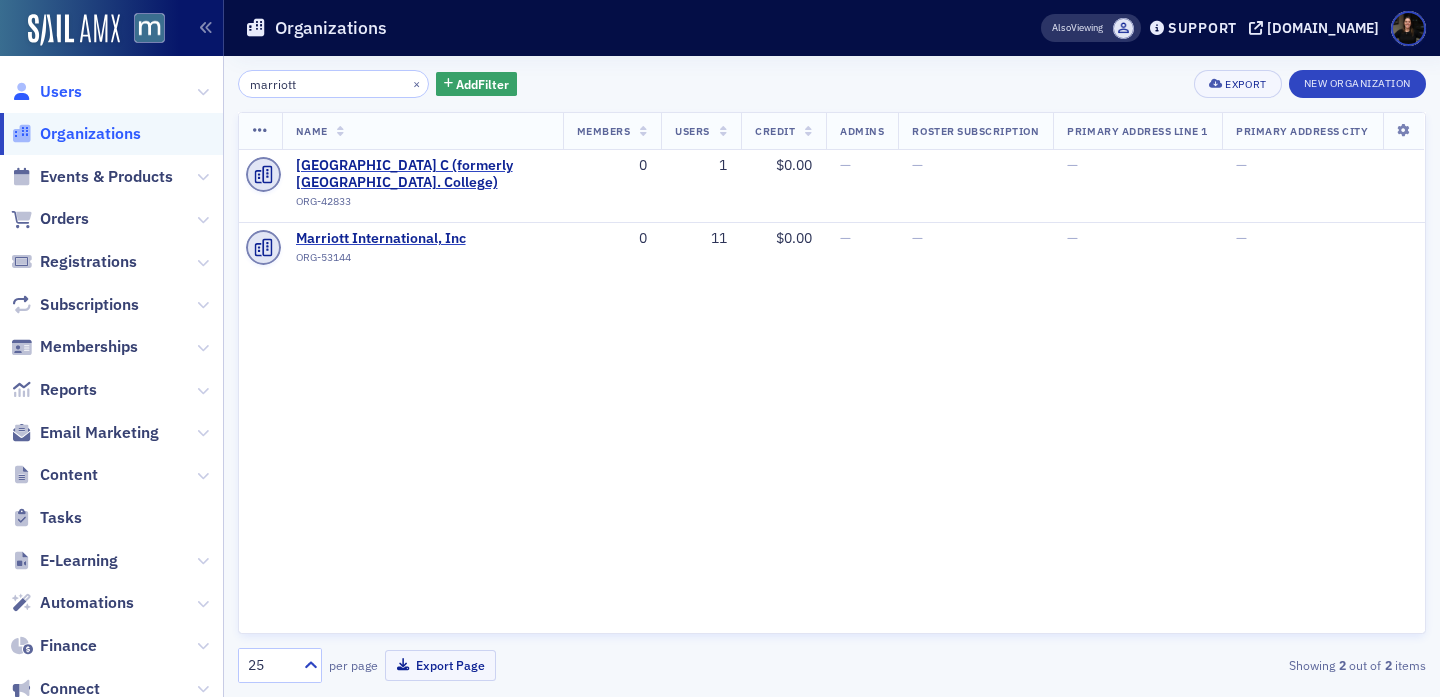 type on "marriott" 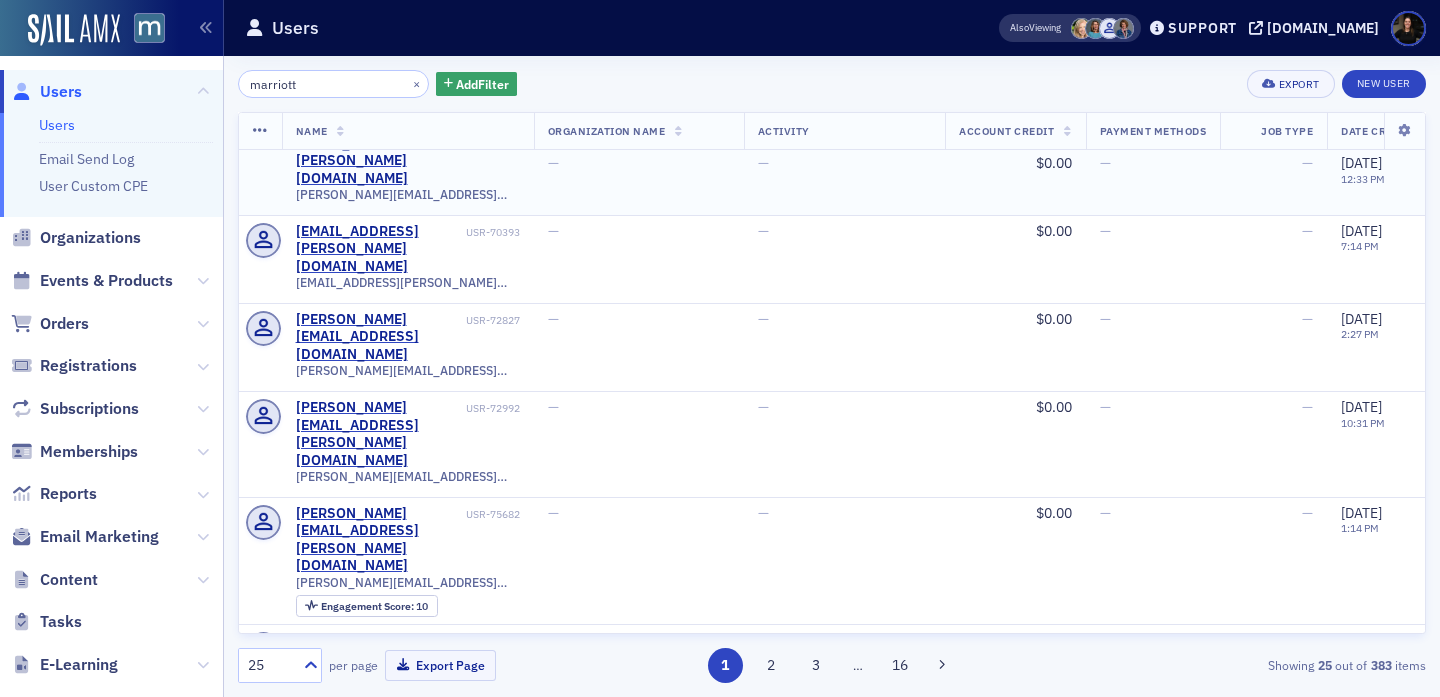 scroll, scrollTop: 0, scrollLeft: 0, axis: both 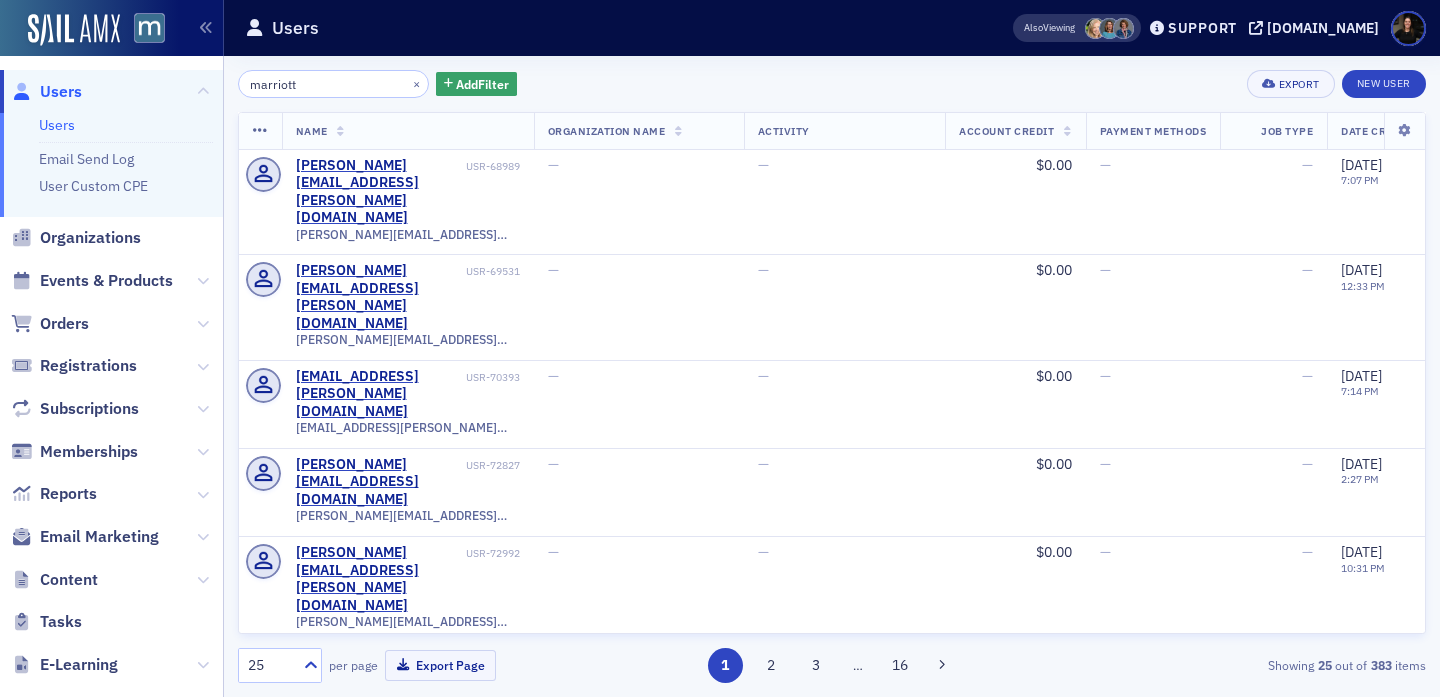 type on "marriott" 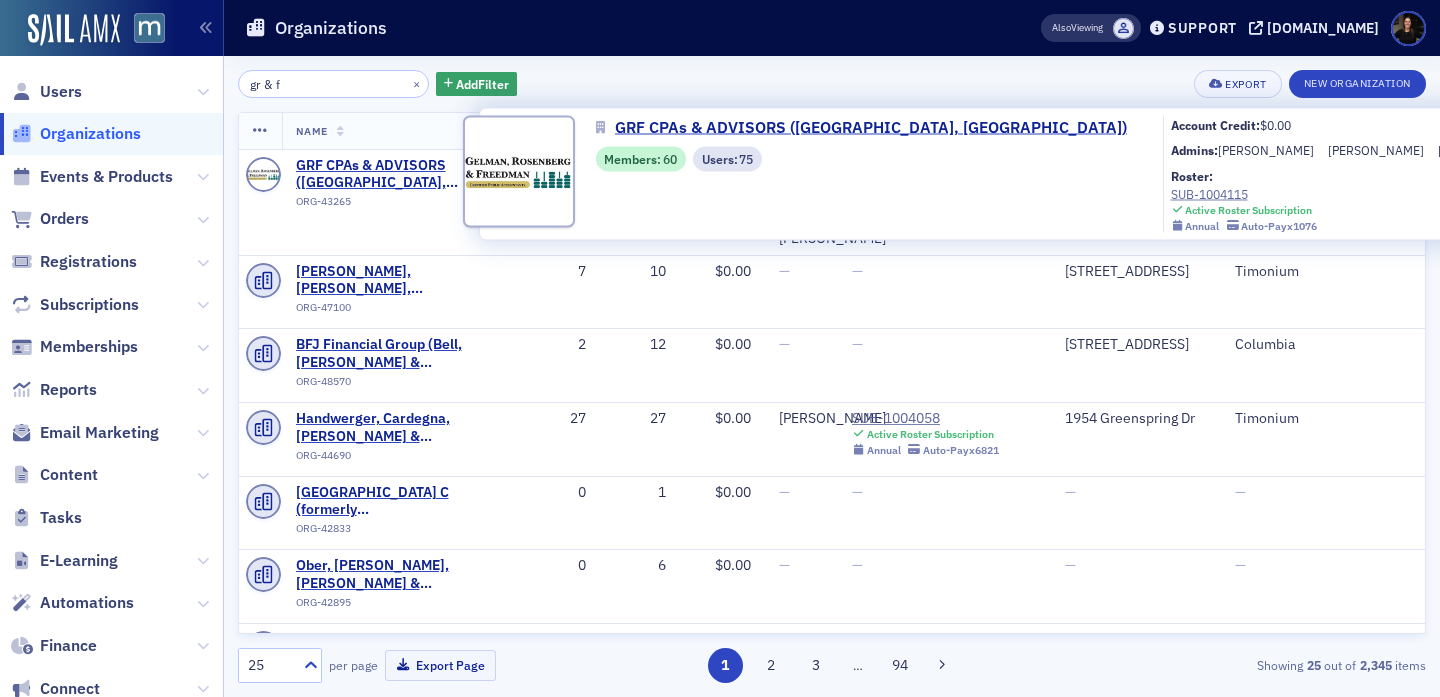 scroll, scrollTop: 0, scrollLeft: 0, axis: both 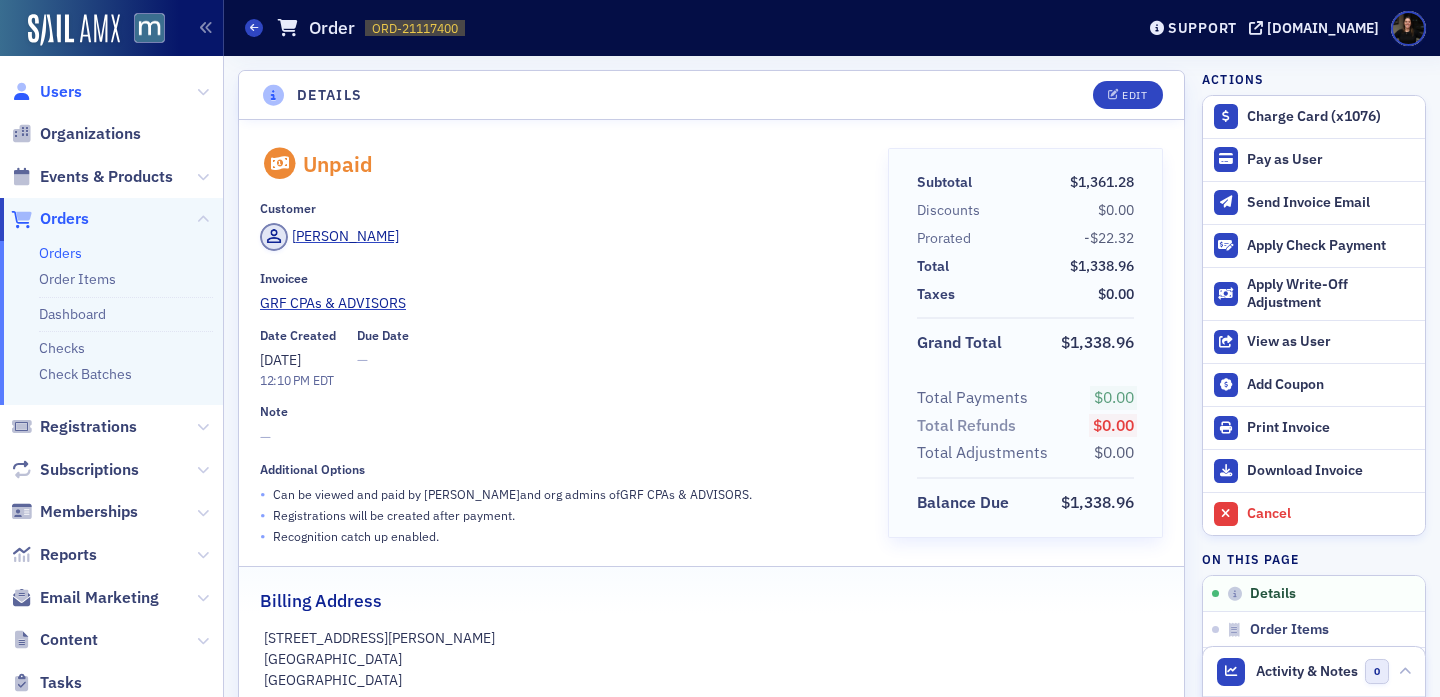 click on "Users" 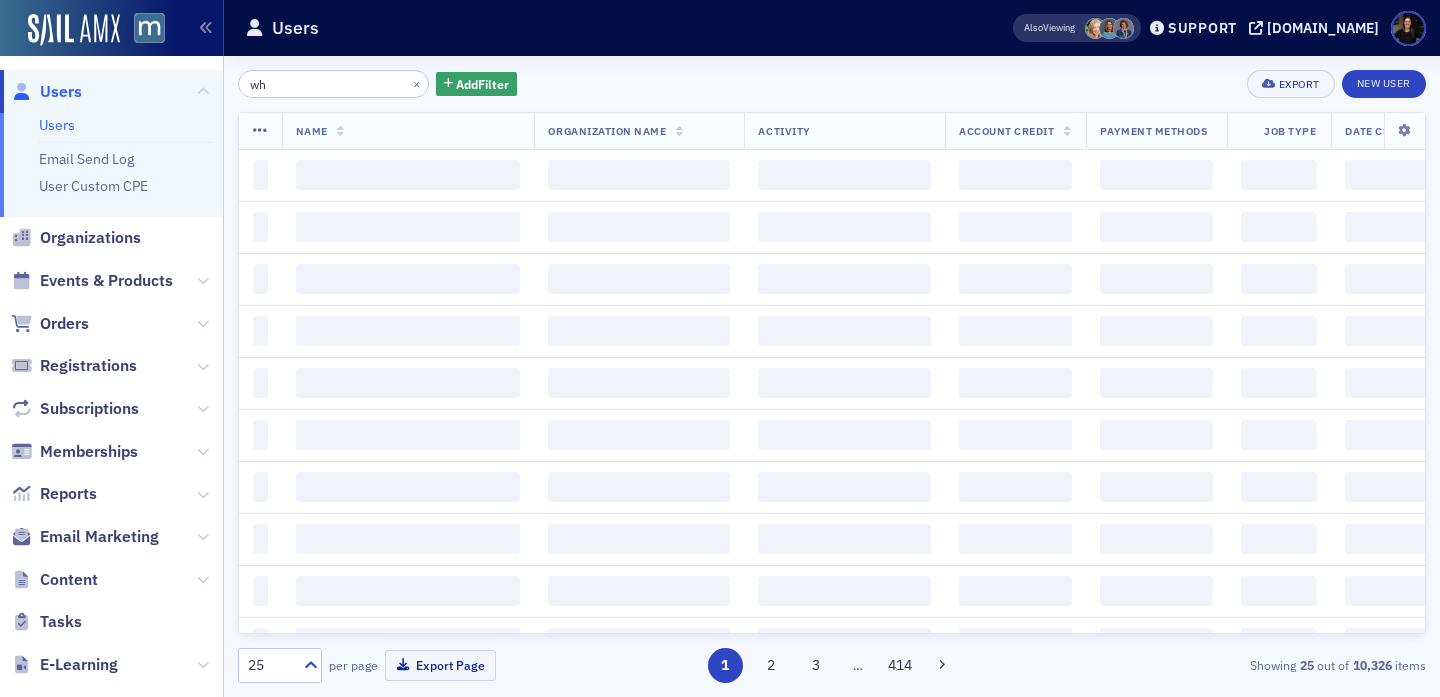 type on "w" 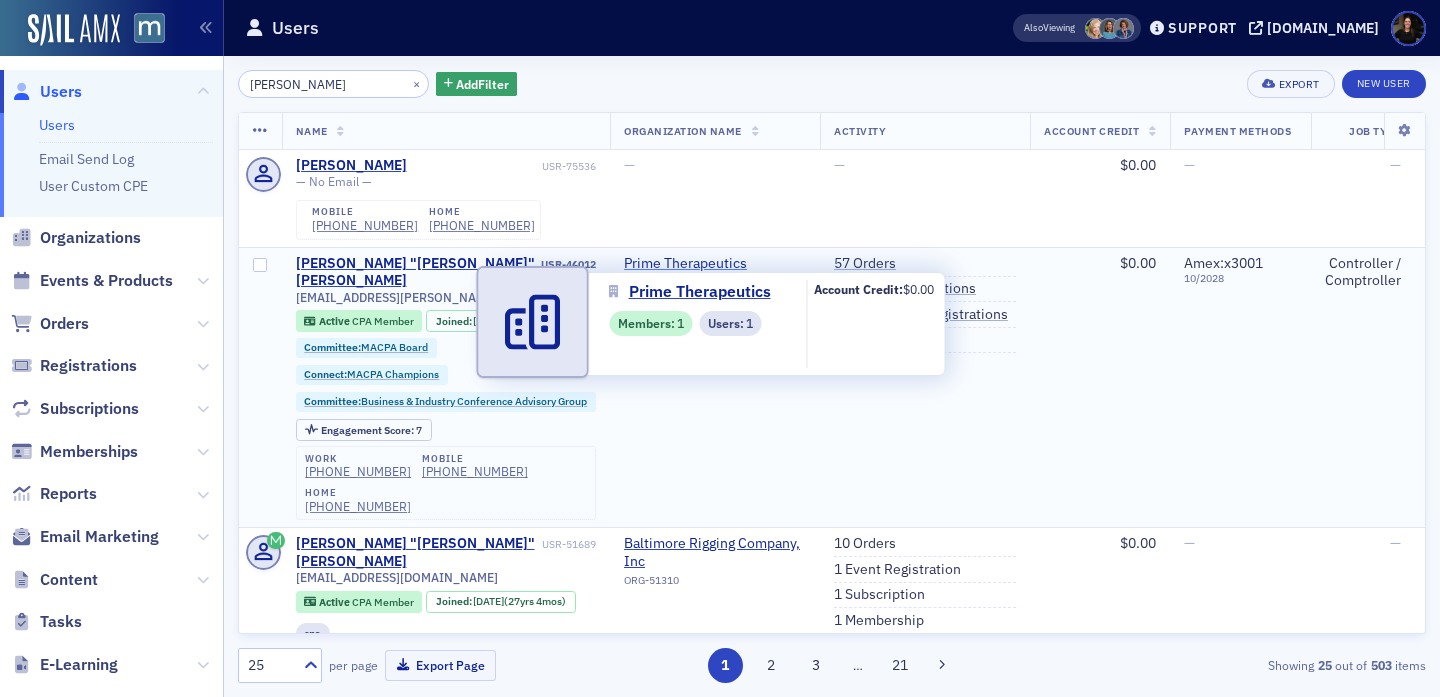 type on "[PERSON_NAME]" 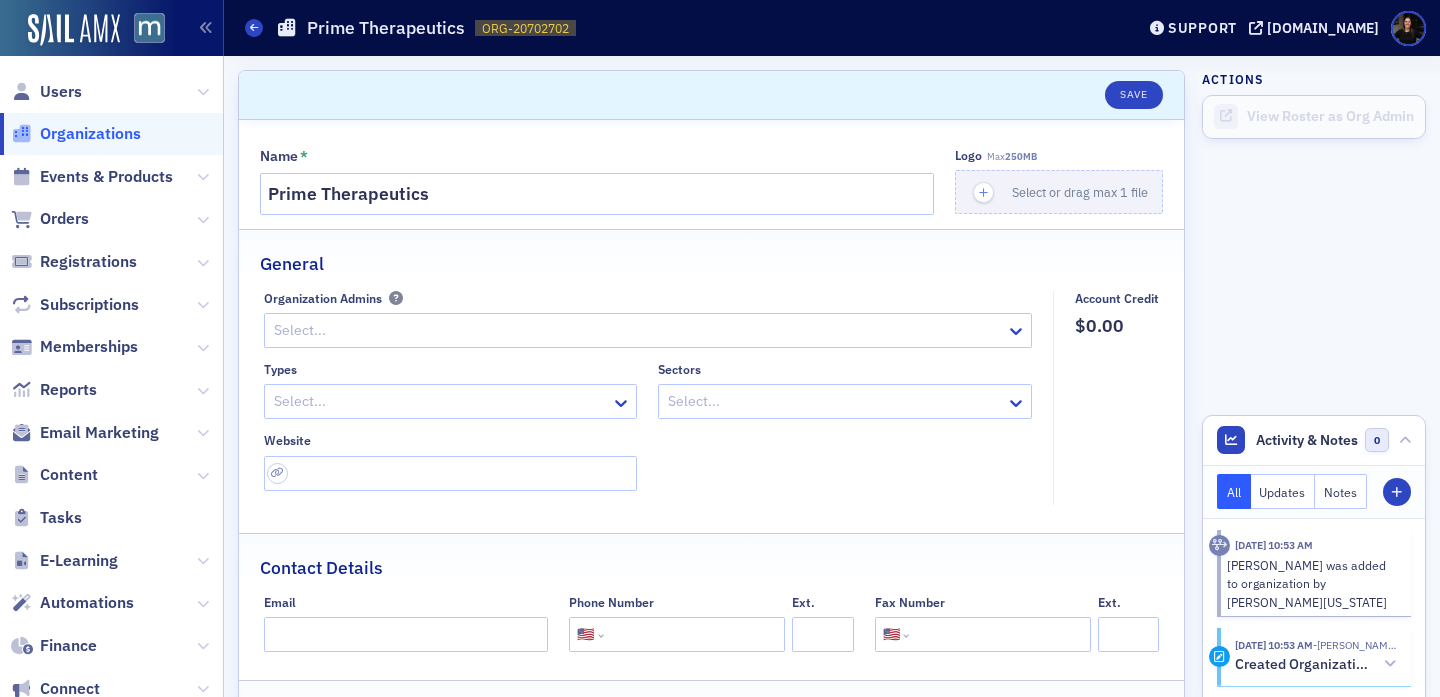 select on "US" 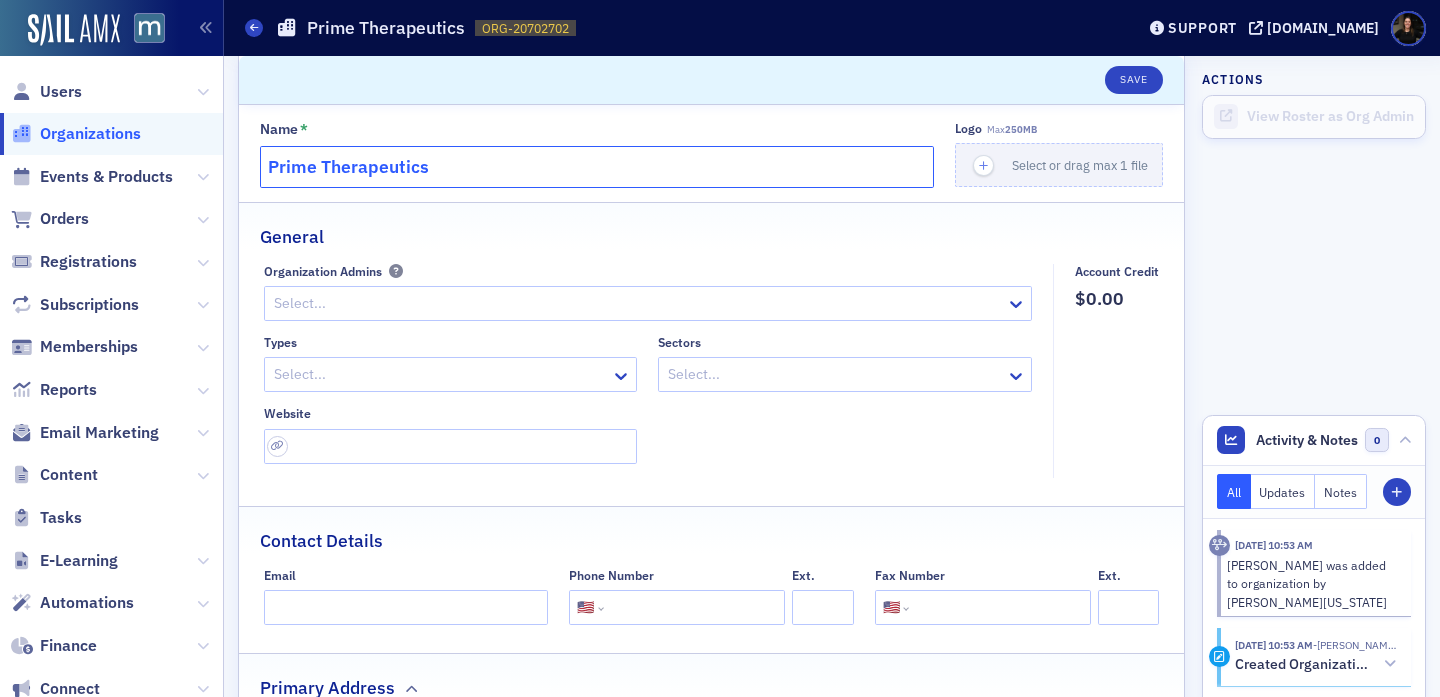 click on "Prime Therapeutics" 